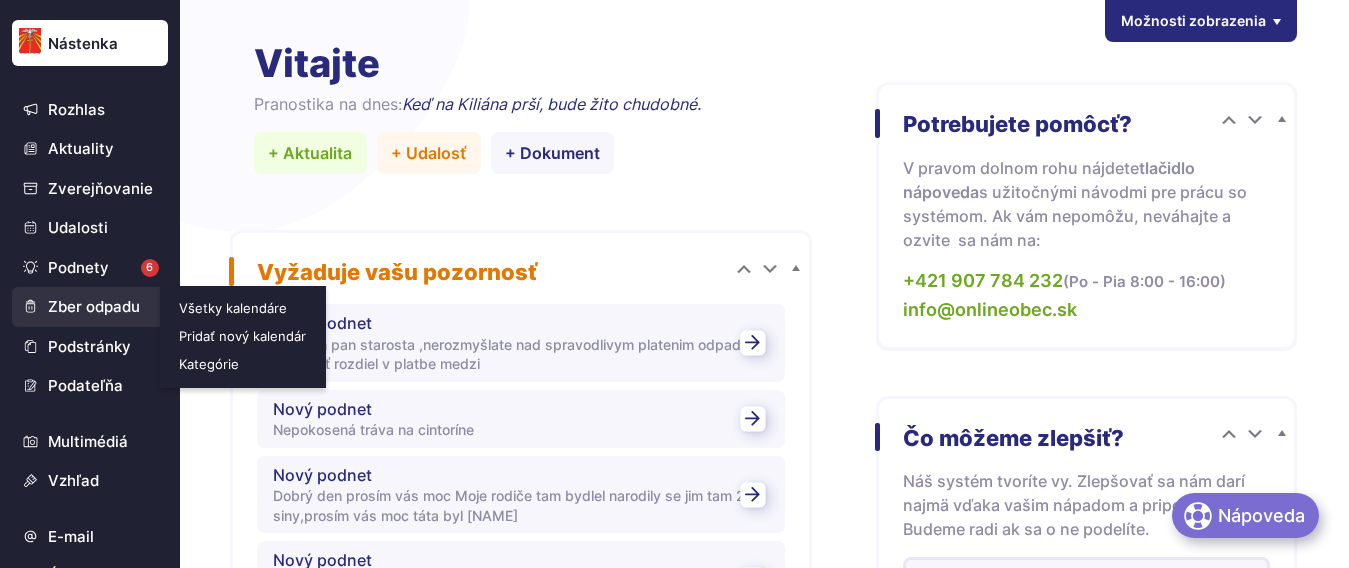 scroll, scrollTop: 0, scrollLeft: 0, axis: both 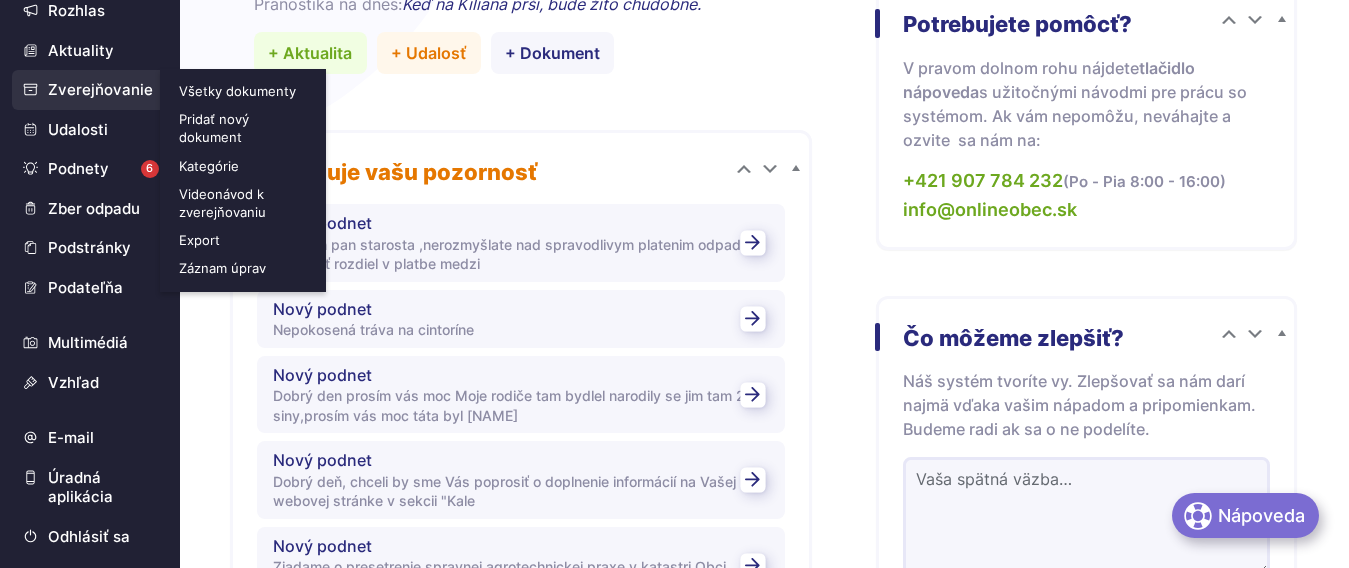 click on "Pridať nový dokument" at bounding box center [245, 128] 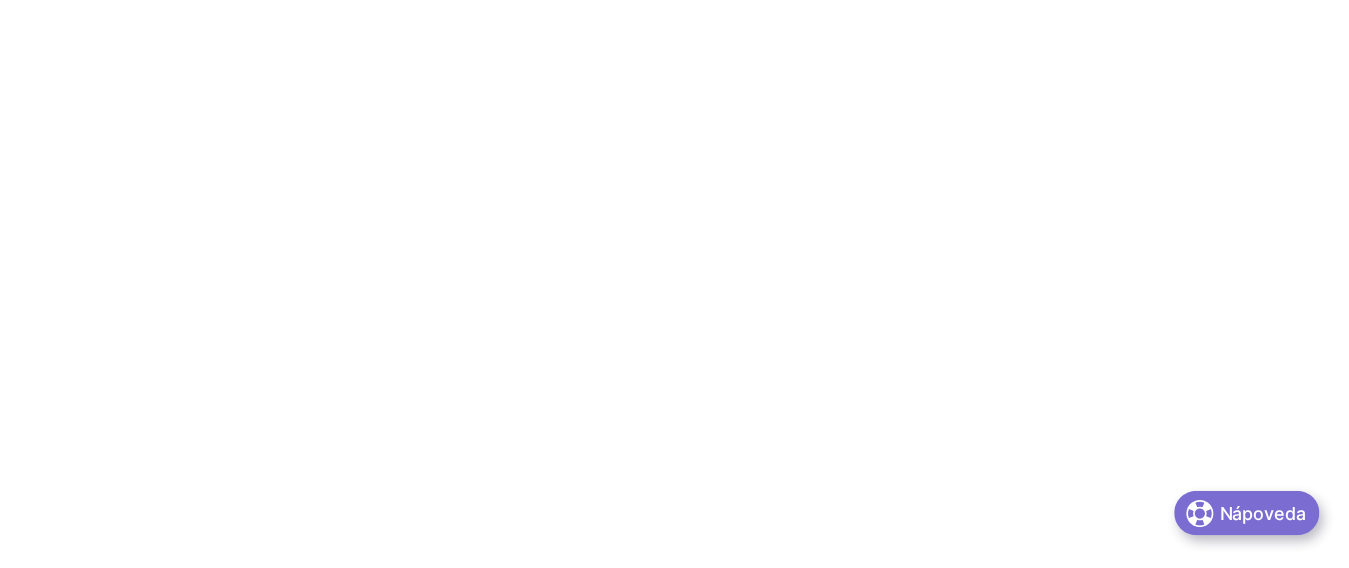 scroll, scrollTop: 0, scrollLeft: 0, axis: both 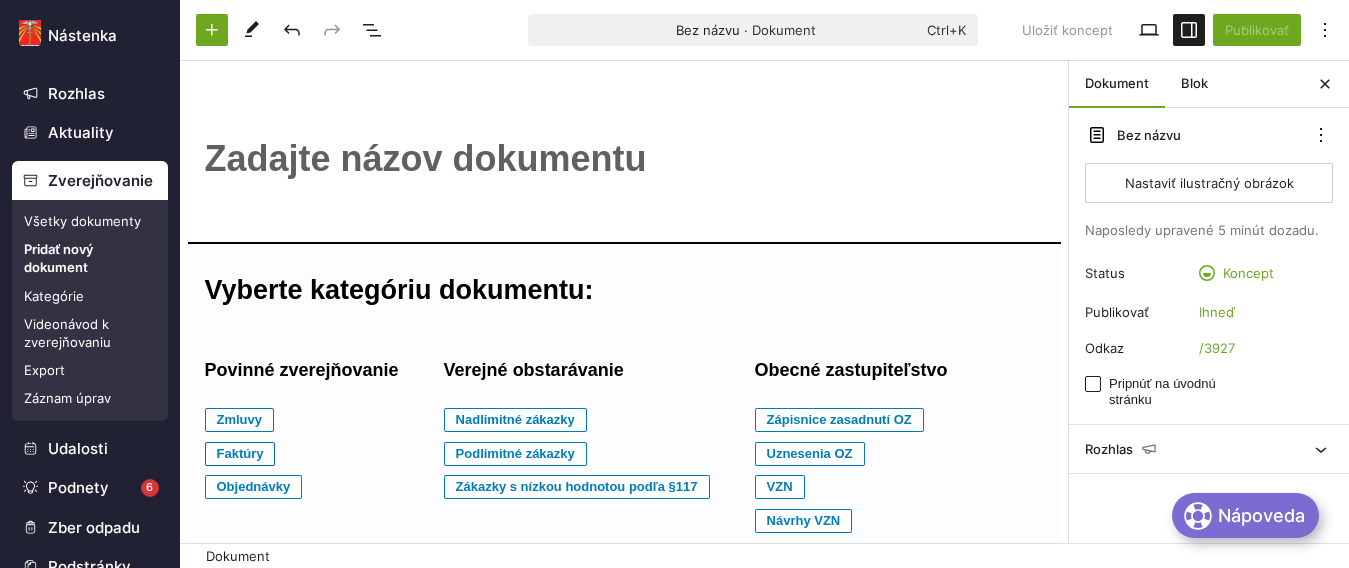 click on "Faktúry" at bounding box center (240, 420) 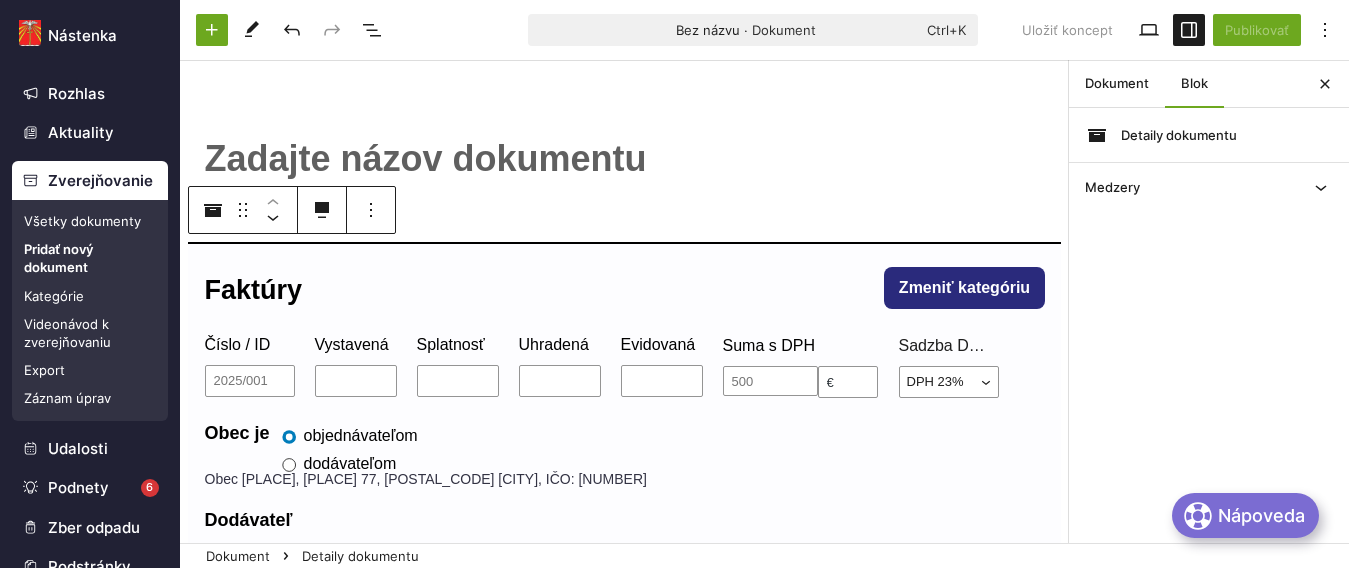 click on "﻿" at bounding box center [625, 159] 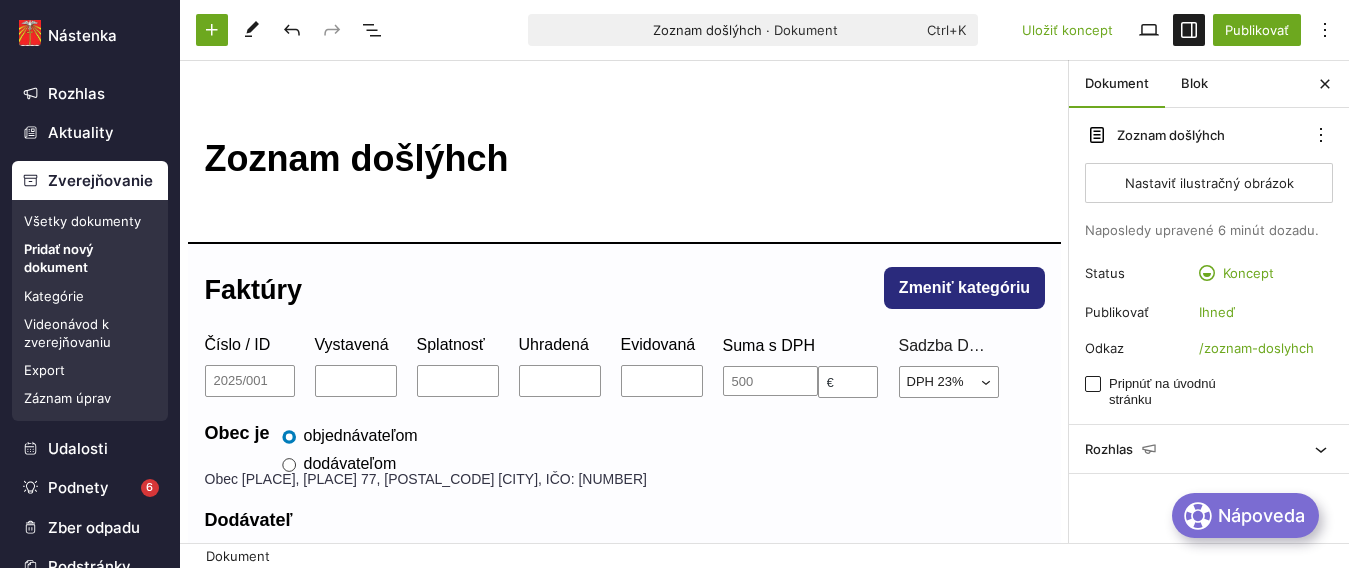 click on "Zoznam došlýhch" at bounding box center [625, 159] 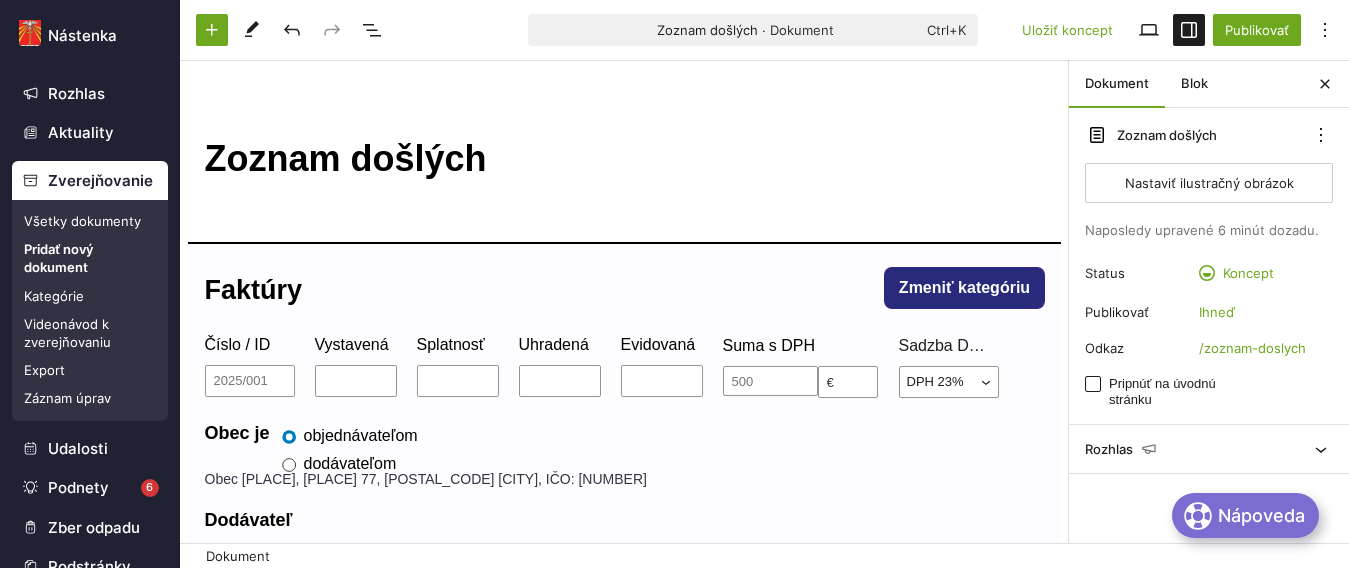 click on "Zoznam došlých" at bounding box center [625, 159] 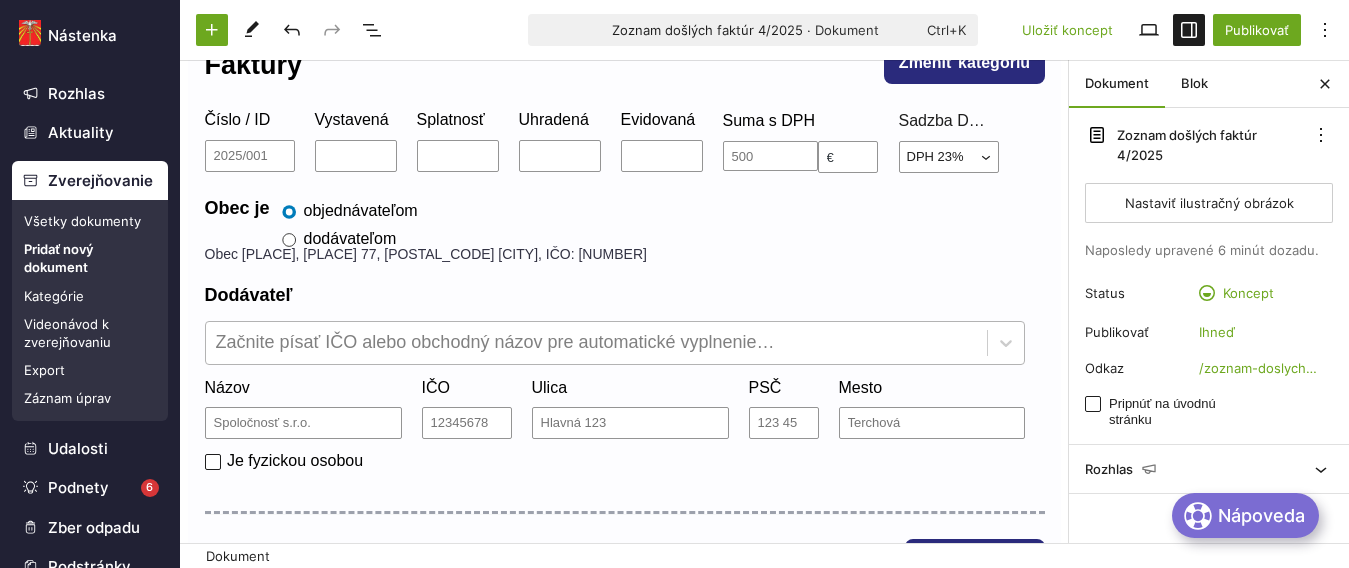 scroll, scrollTop: 200, scrollLeft: 0, axis: vertical 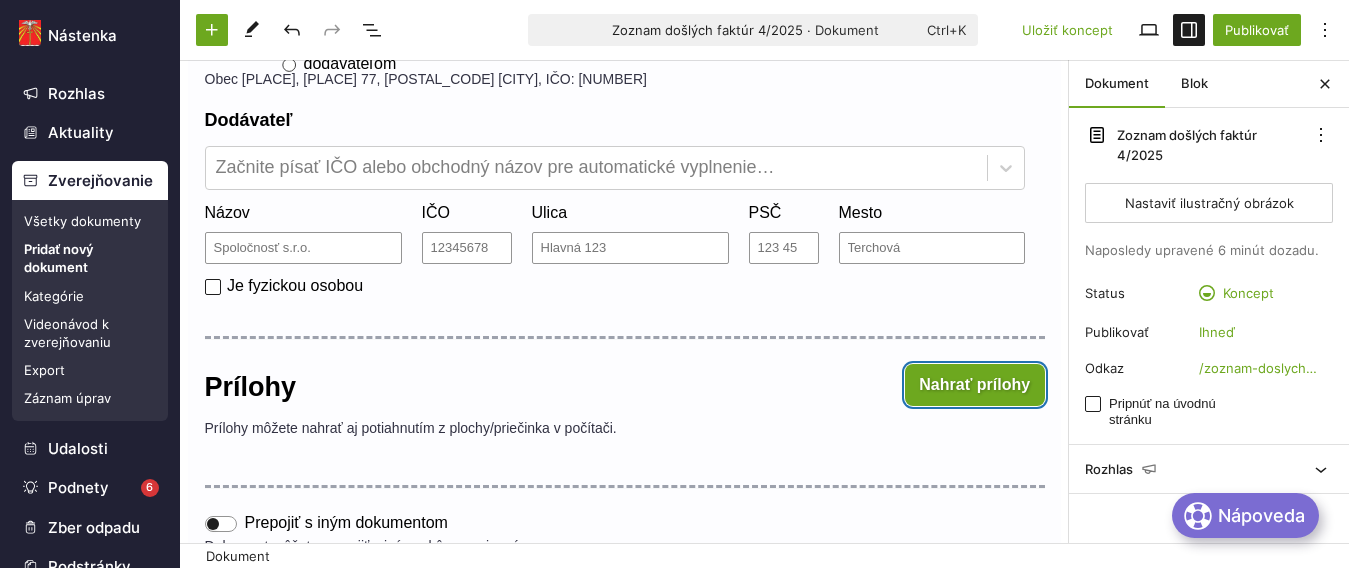 click on "Nahrať prílohy" at bounding box center (975, 385) 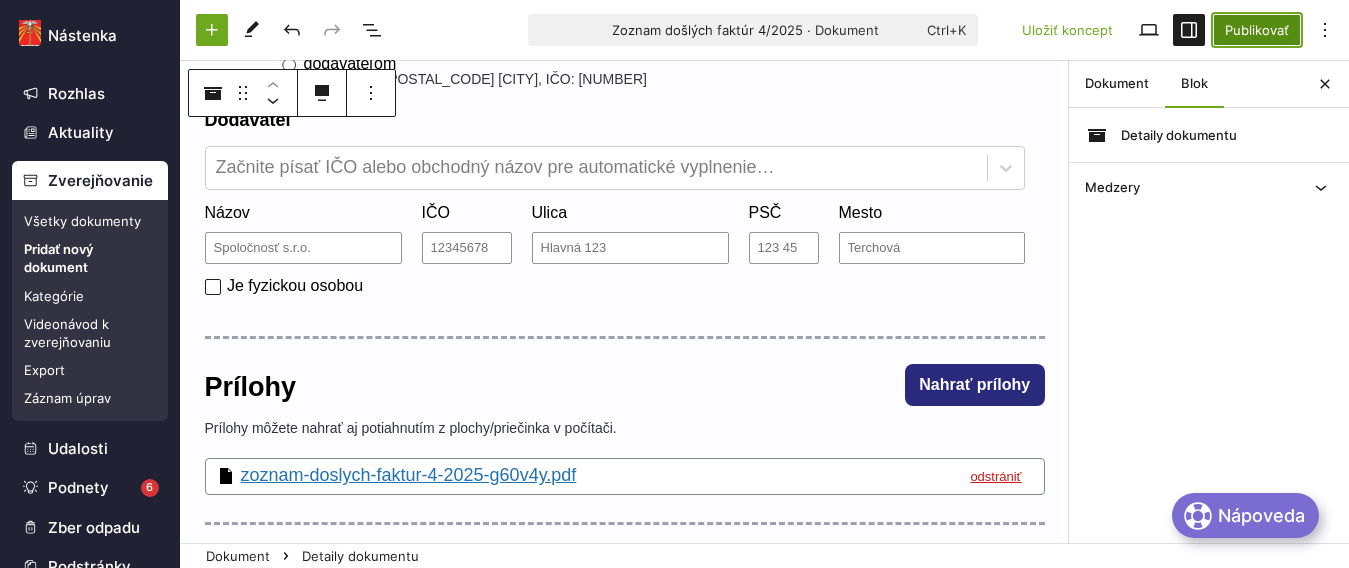 click on "Publikovať" at bounding box center (1257, 30) 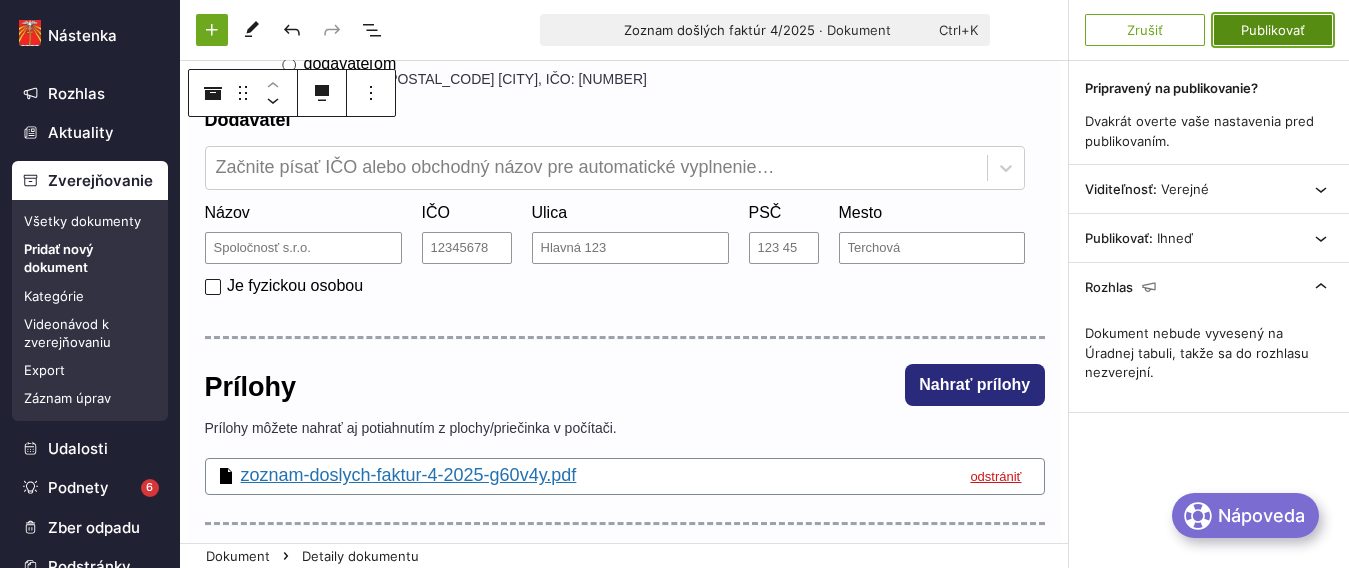 click on "Publikovať" at bounding box center [1273, 30] 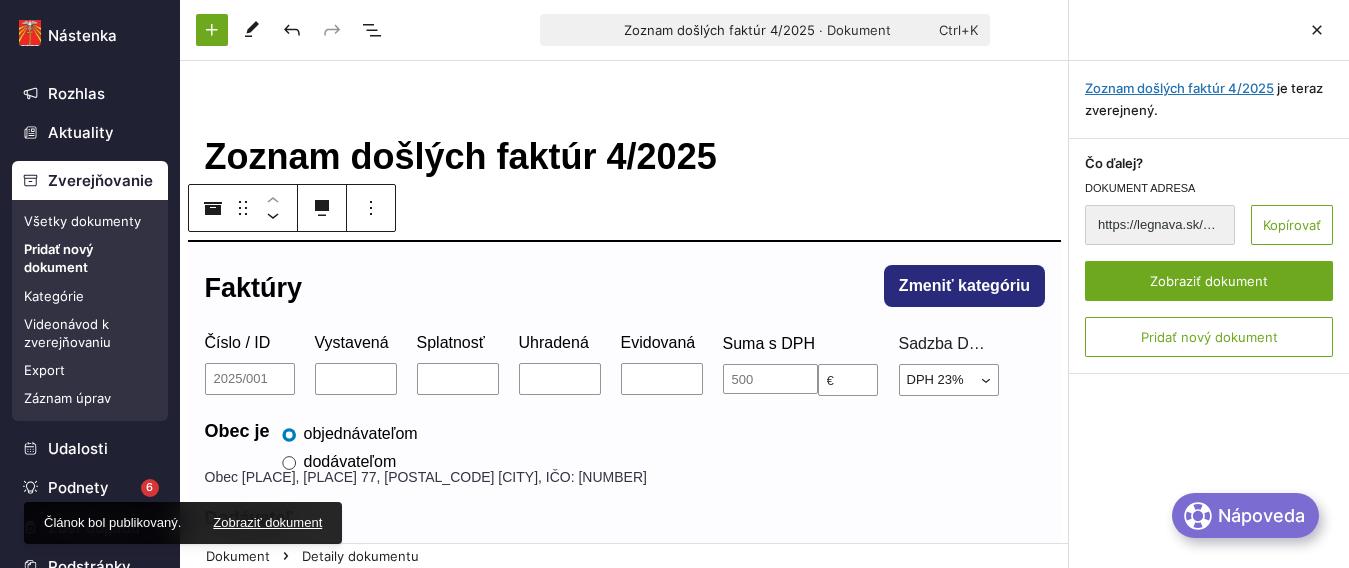 scroll, scrollTop: 0, scrollLeft: 0, axis: both 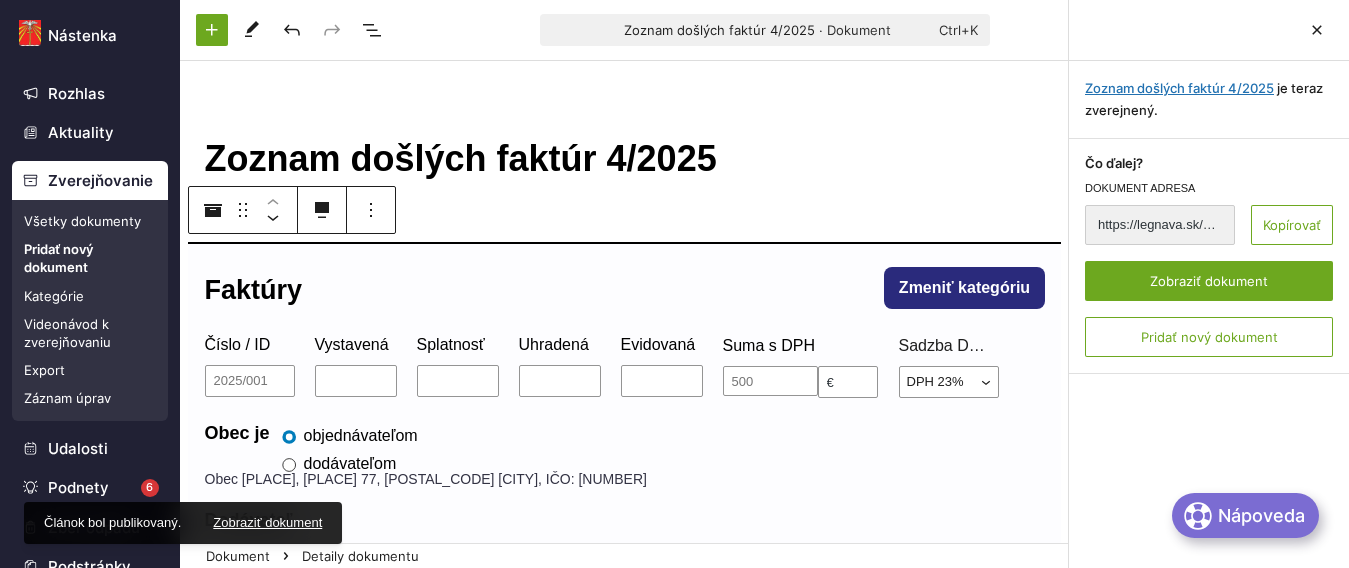 click on "Zoznam došlých faktúr 4/2025" at bounding box center [625, 159] 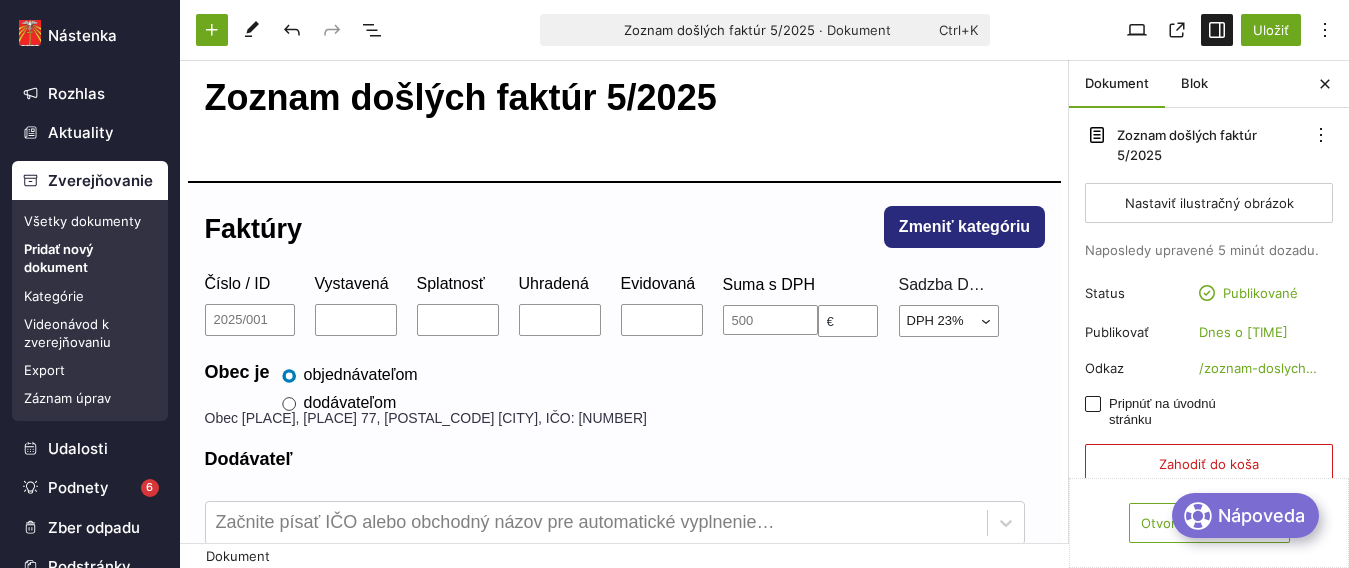 scroll, scrollTop: 500, scrollLeft: 0, axis: vertical 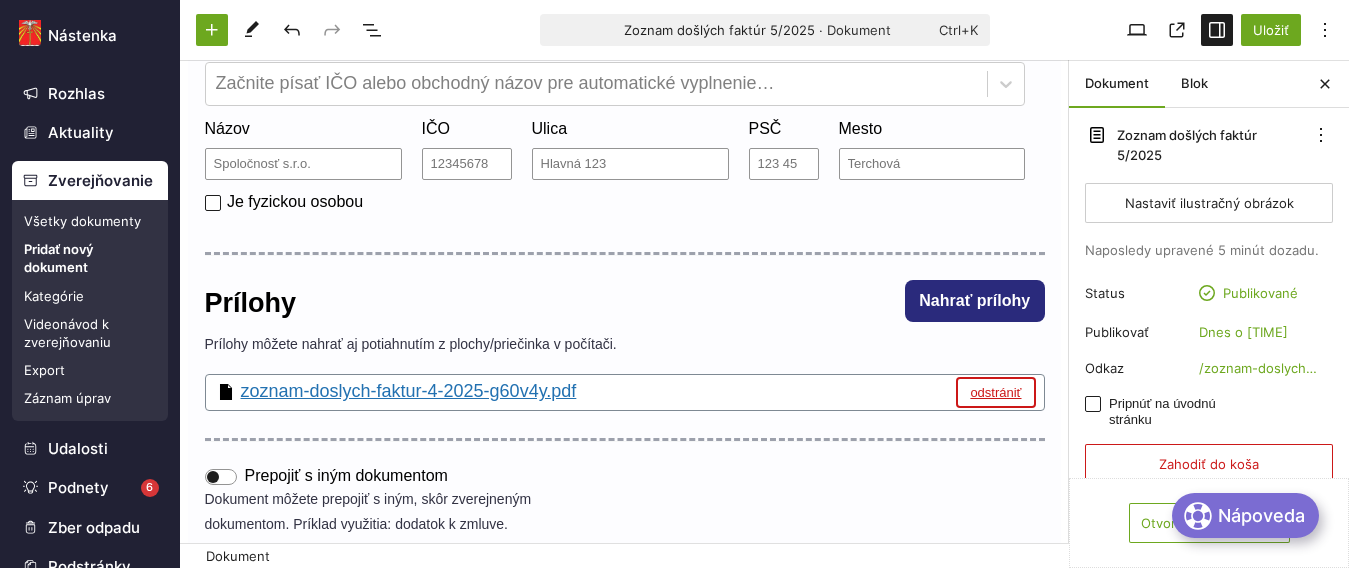 click on "odstrániť" at bounding box center (995, 392) 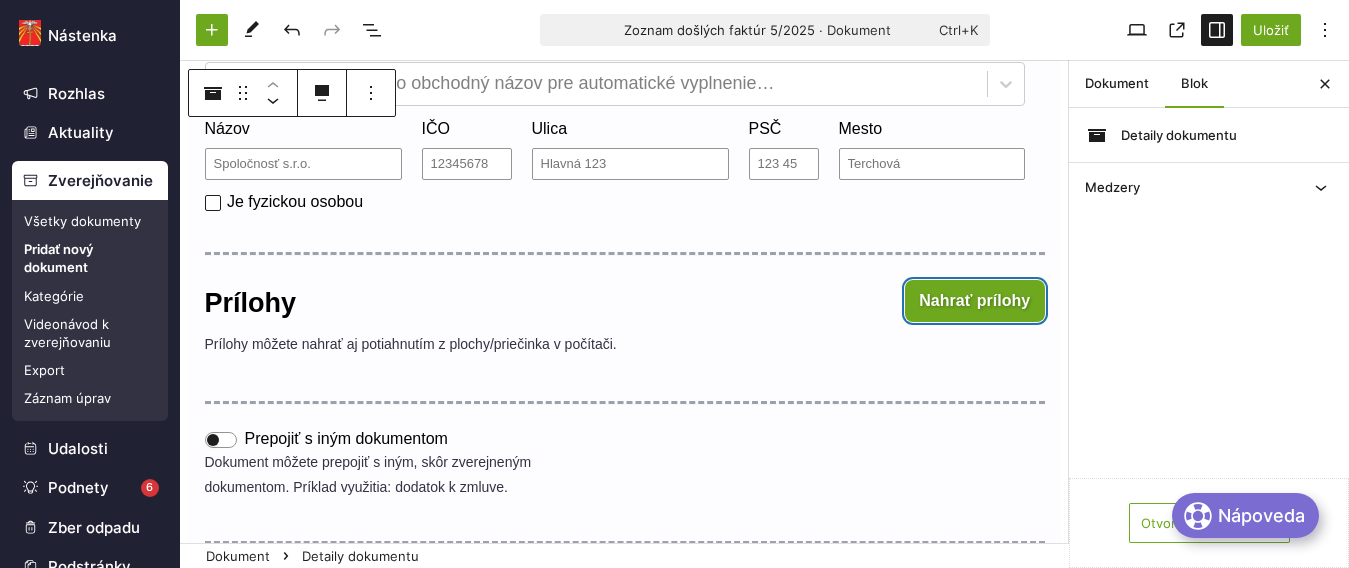 click on "Nahrať prílohy" at bounding box center (975, 301) 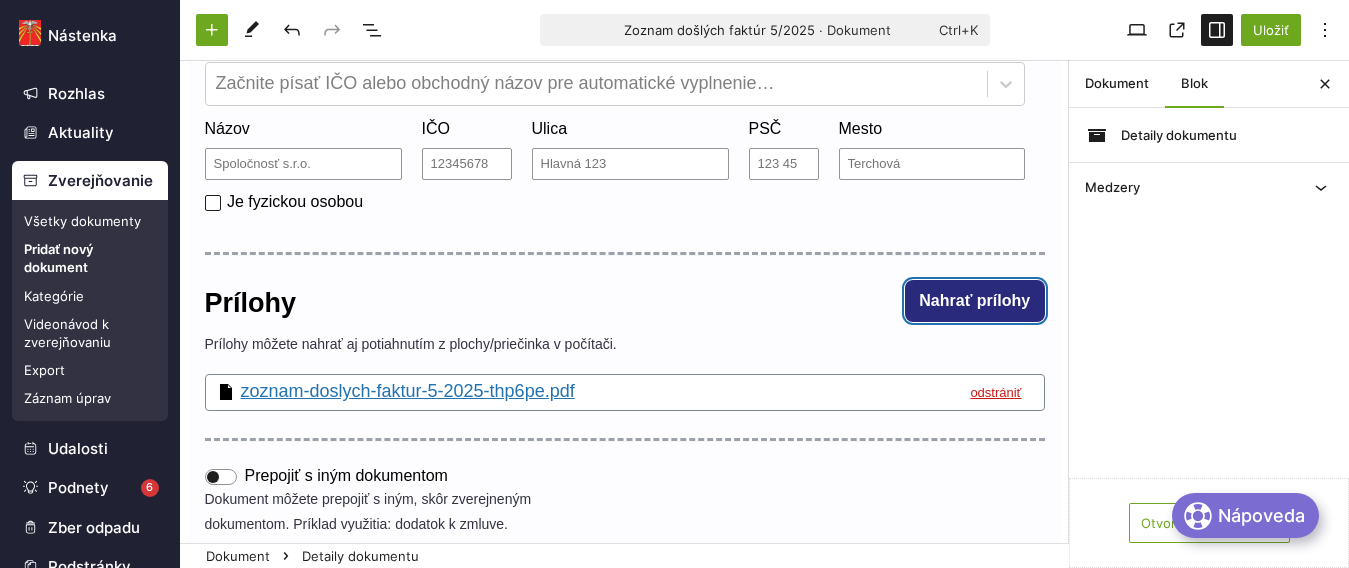 scroll, scrollTop: 0, scrollLeft: 0, axis: both 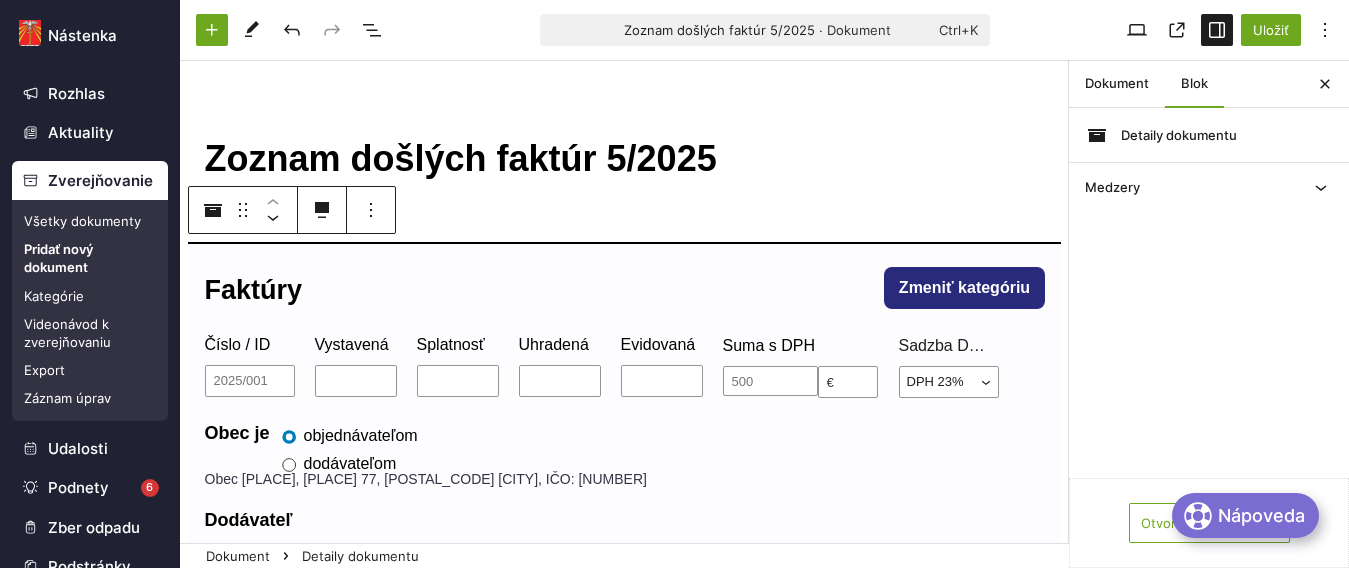 click on "Zverejňovanie" at bounding box center [90, 181] 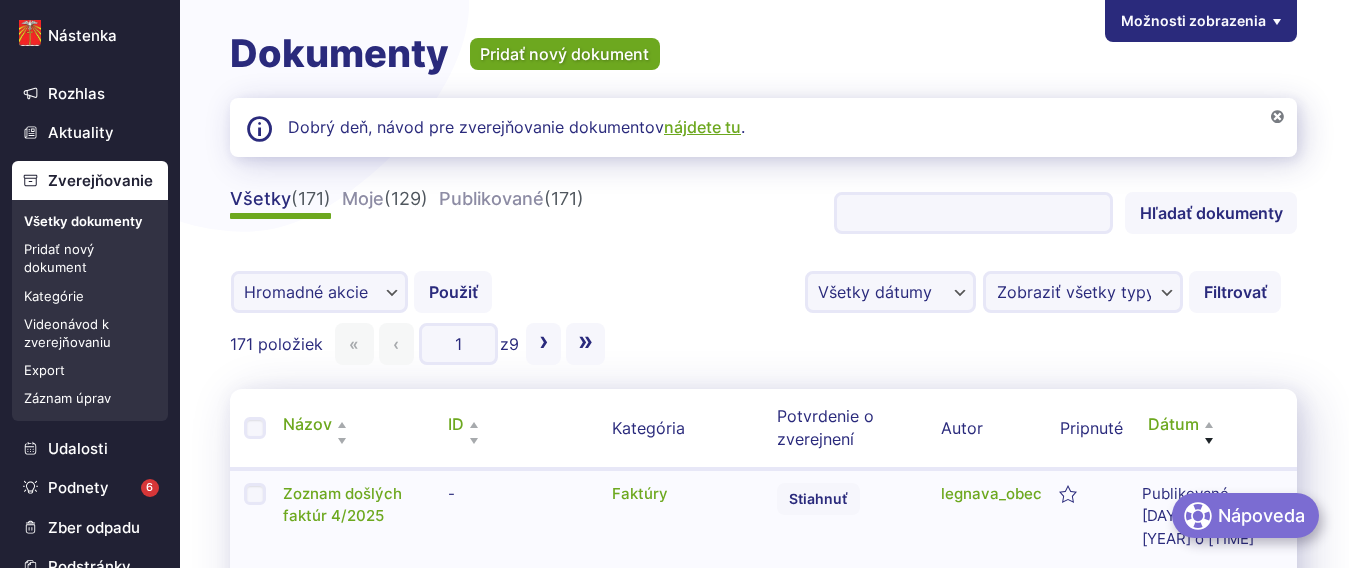 scroll, scrollTop: 0, scrollLeft: 0, axis: both 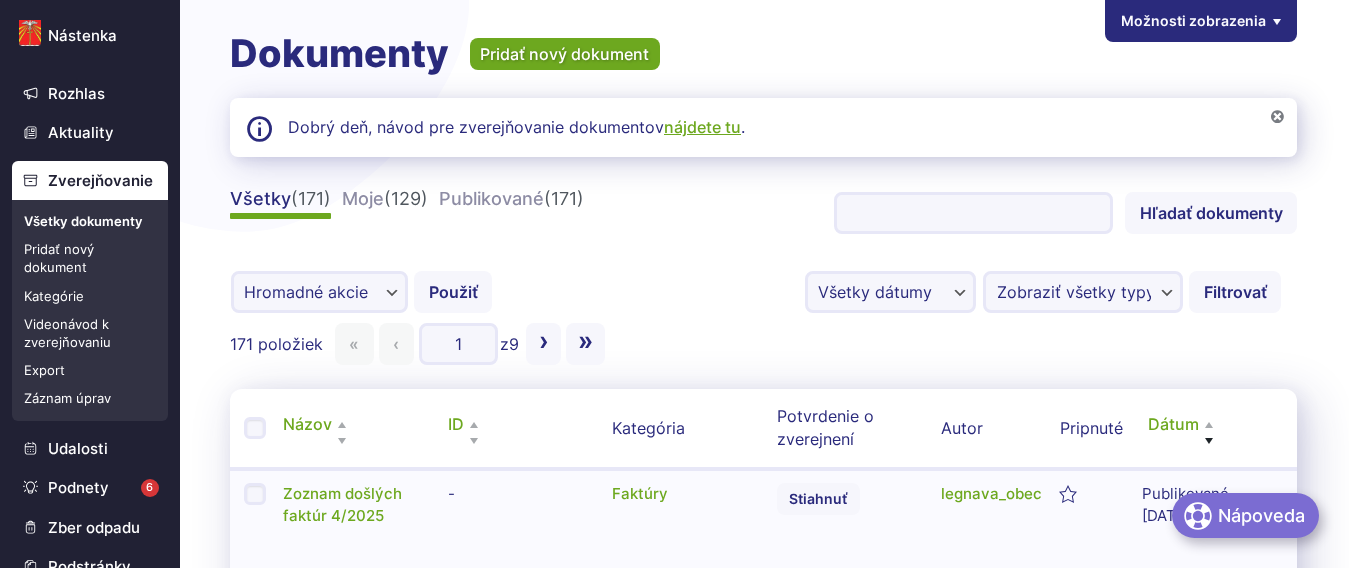 click on "Pridať nový dokument" at bounding box center [90, 258] 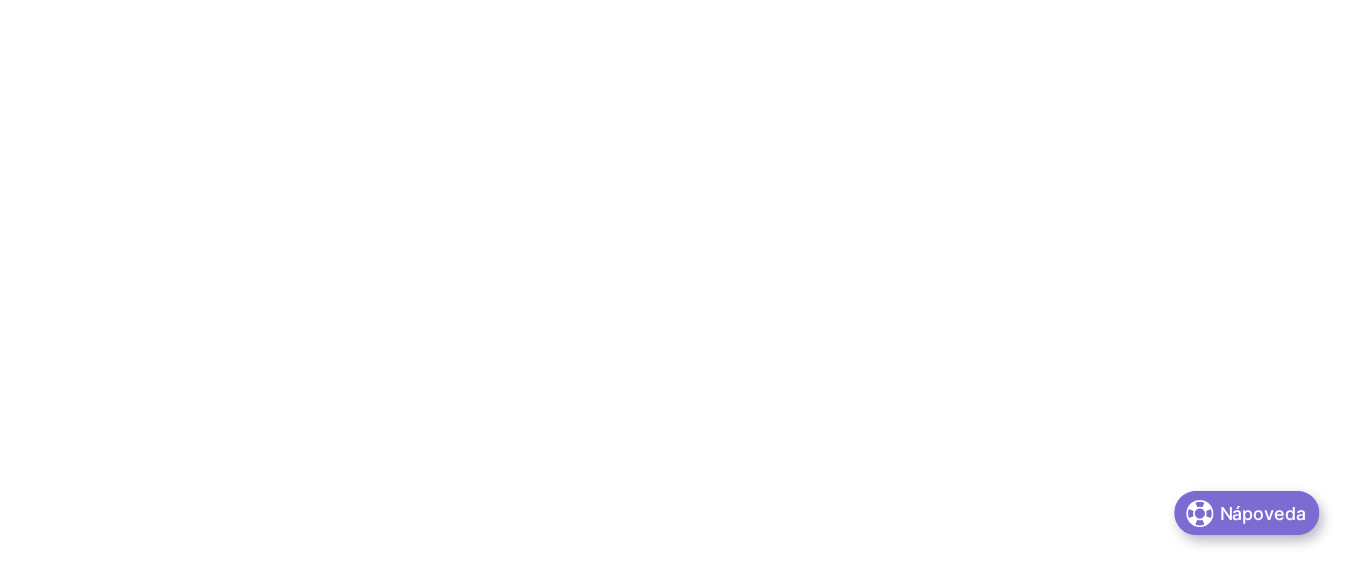 scroll, scrollTop: 0, scrollLeft: 0, axis: both 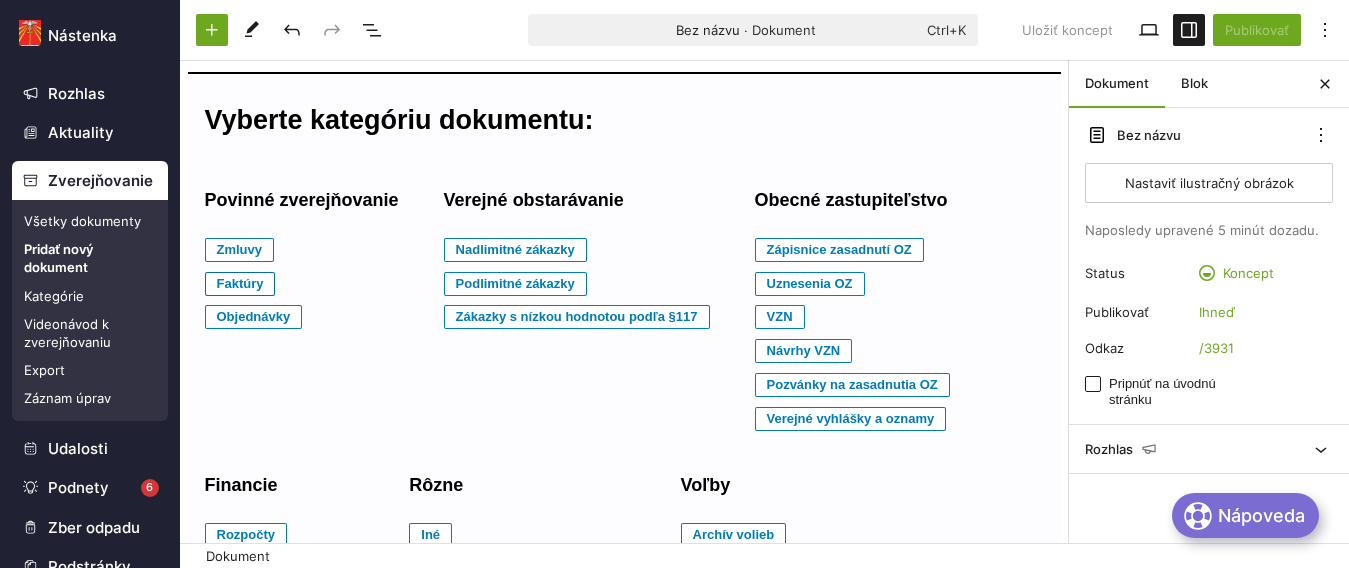 click on "Faktúry" at bounding box center [240, 250] 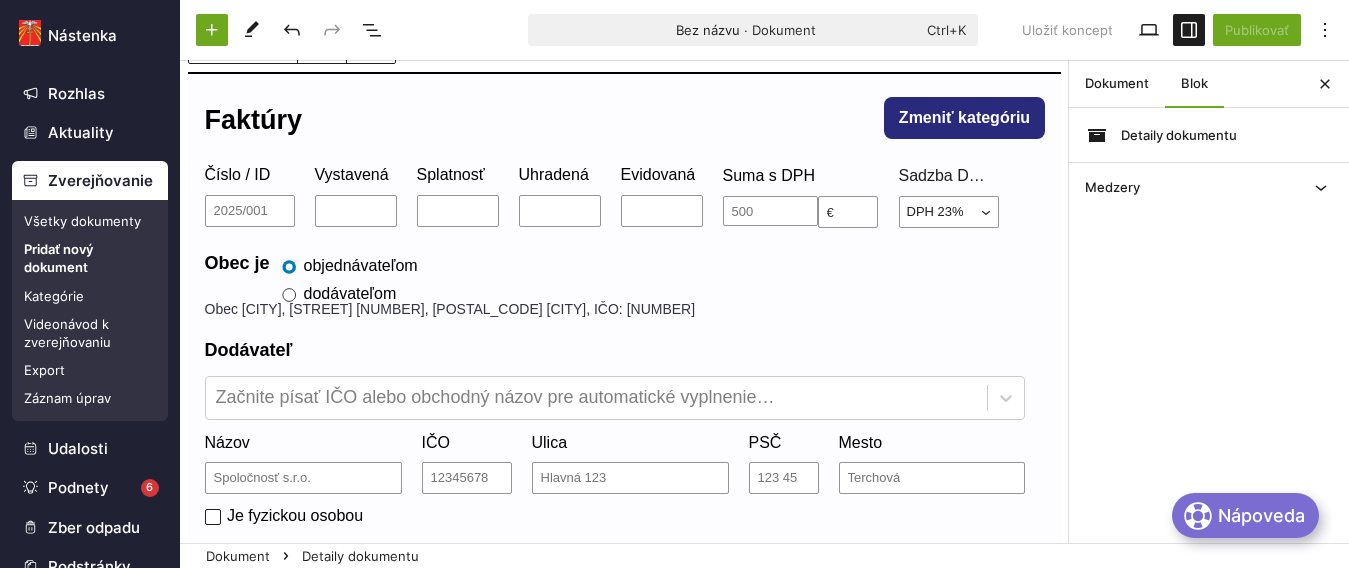 scroll, scrollTop: 0, scrollLeft: 0, axis: both 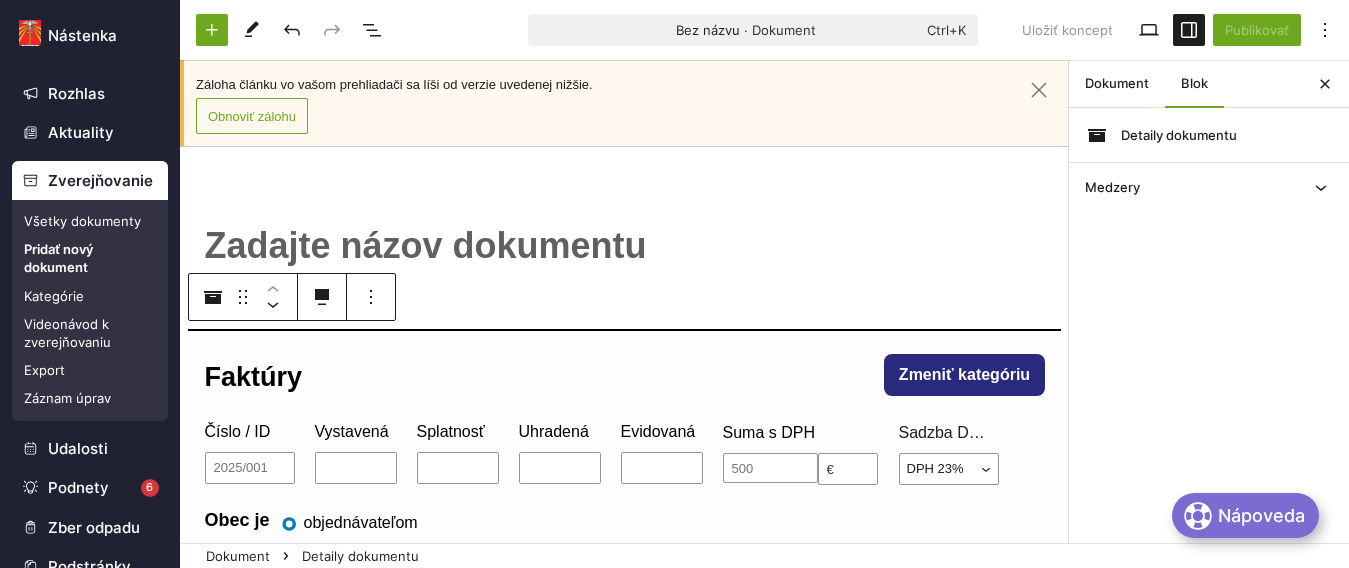 click on "﻿" at bounding box center (625, 246) 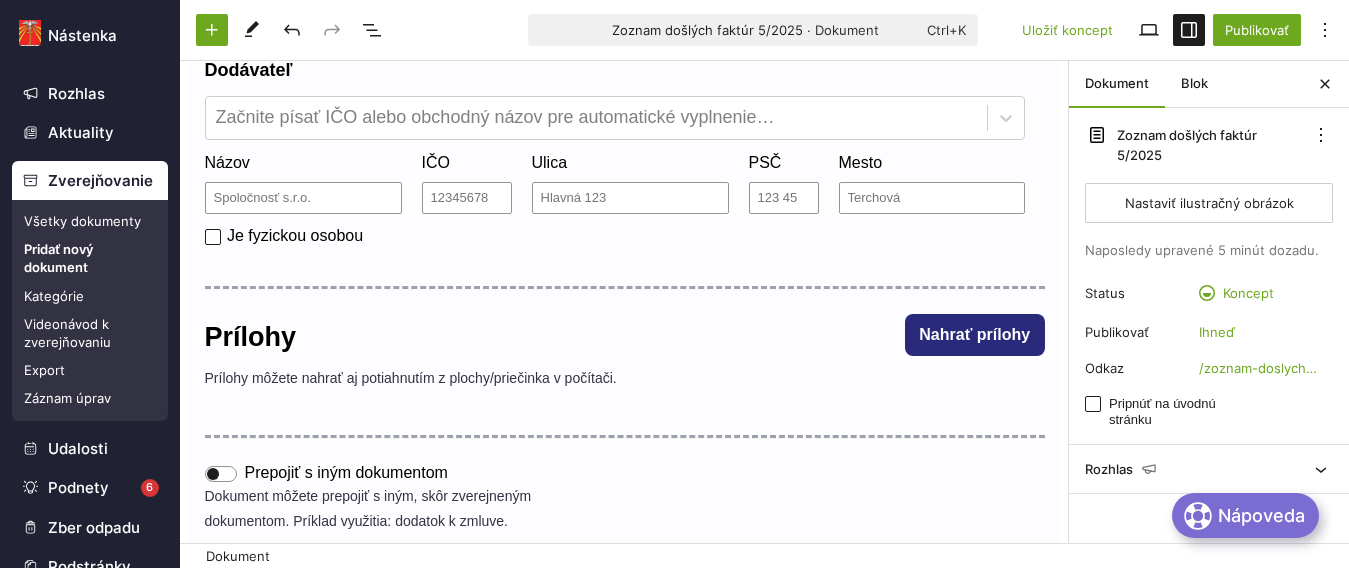 scroll, scrollTop: 600, scrollLeft: 0, axis: vertical 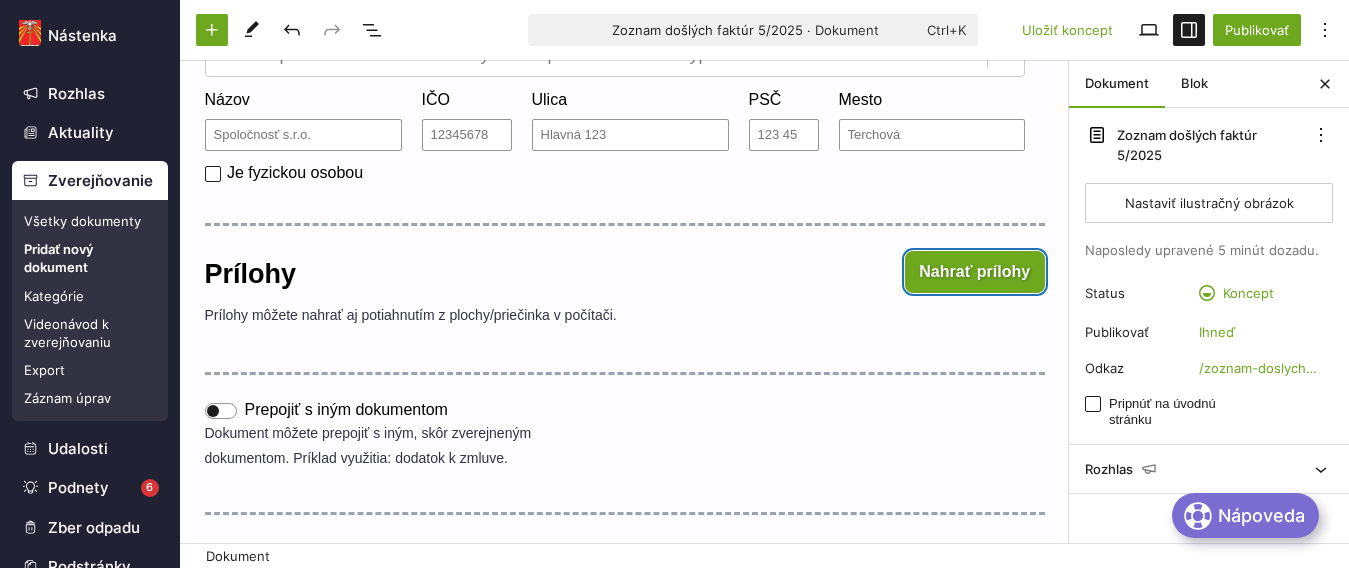 click on "Nahrať prílohy" at bounding box center [975, 272] 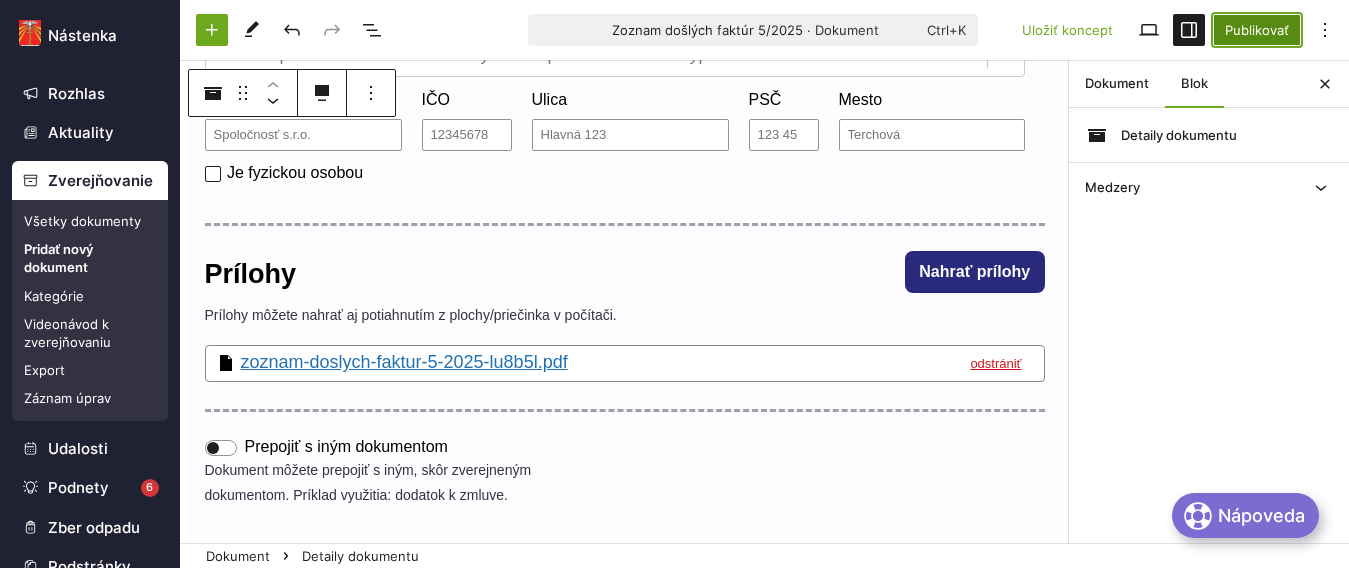 click on "Publikovať" at bounding box center [1257, 30] 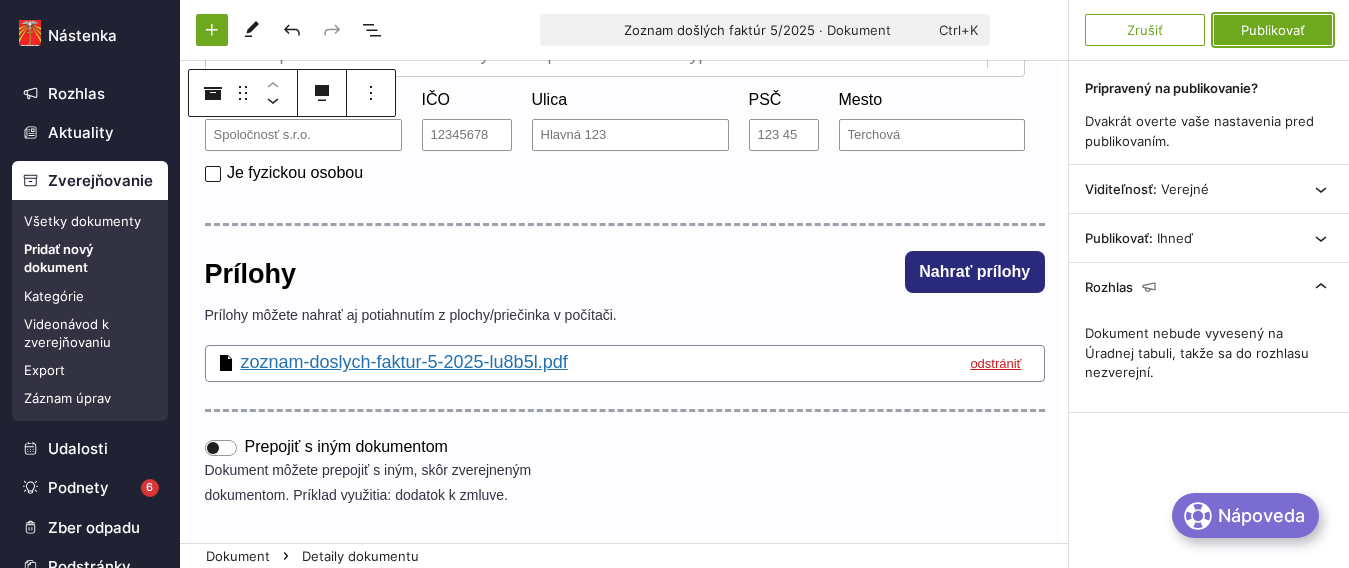 click on "Publikovať" at bounding box center [1273, 30] 